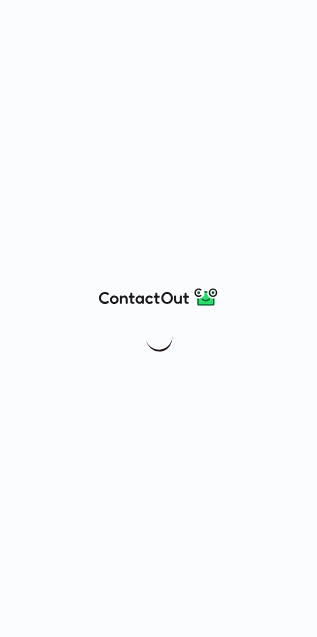 scroll, scrollTop: 0, scrollLeft: 0, axis: both 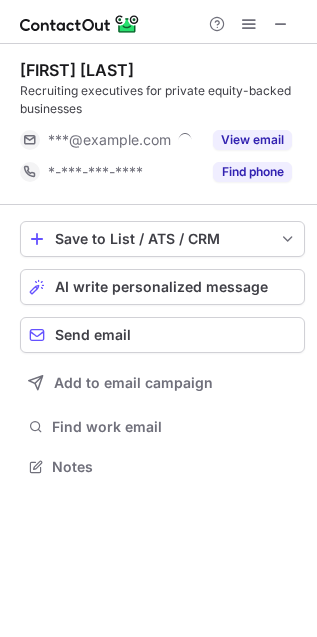 click on "Find phone" at bounding box center [252, 172] 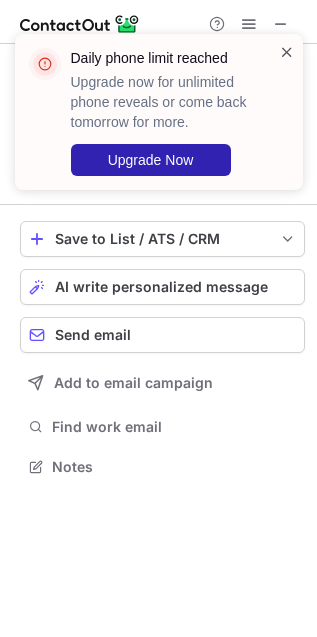 click at bounding box center (287, 52) 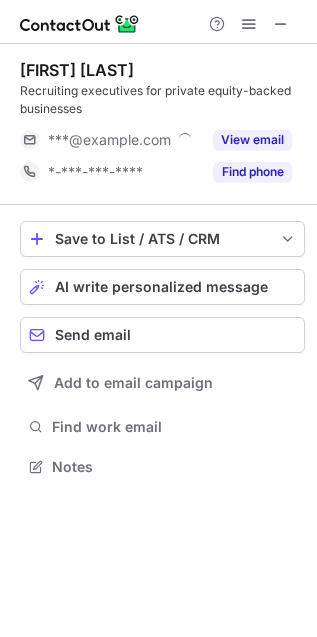 click on "Daily phone limit reached Upgrade now for unlimited phone reveals or come back tomorrow for more. Upgrade Now" at bounding box center [159, 120] 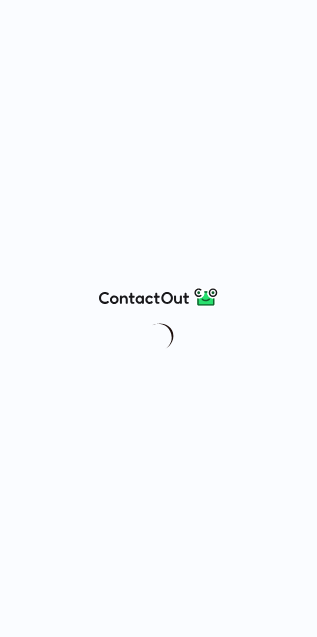 scroll, scrollTop: 0, scrollLeft: 0, axis: both 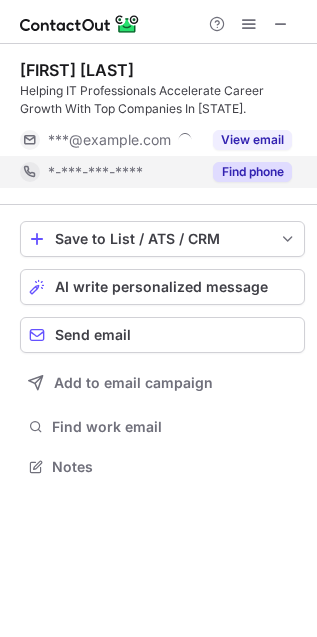 click on "Find phone" at bounding box center (252, 172) 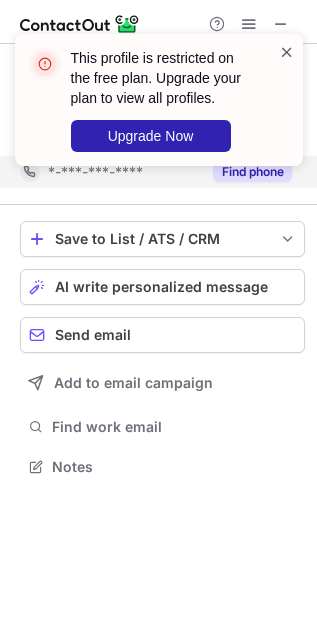 click at bounding box center [287, 52] 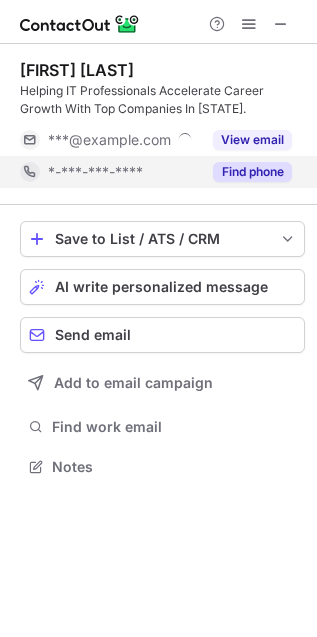 click at bounding box center [287, 52] 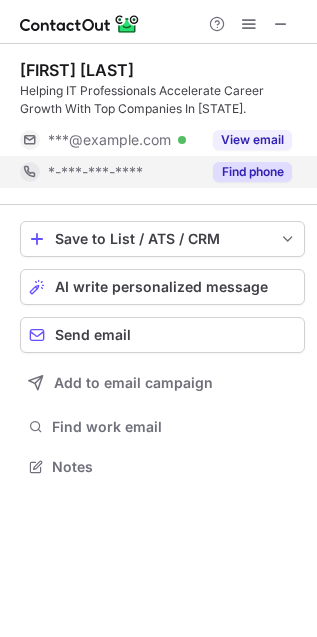 click on "Find phone" at bounding box center (252, 172) 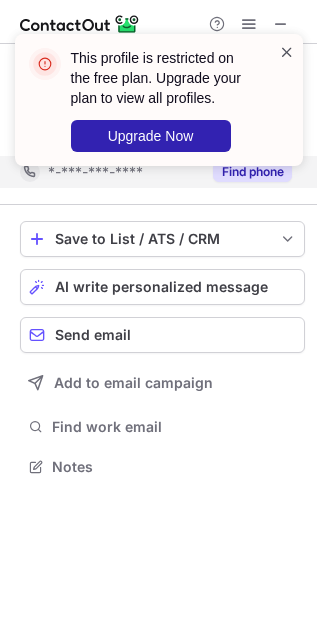 click at bounding box center (287, 52) 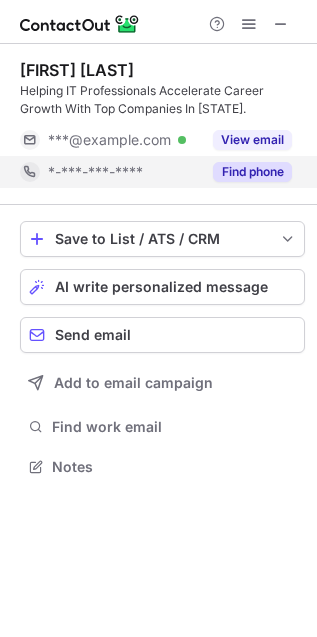click on "This profile is restricted on the free plan. Upgrade your plan to view all profiles. Upgrade Now" at bounding box center [159, 108] 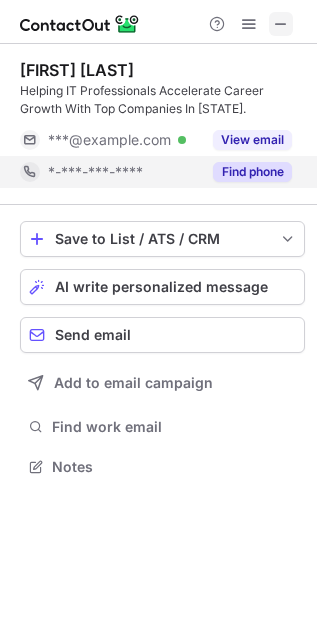 click at bounding box center (281, 24) 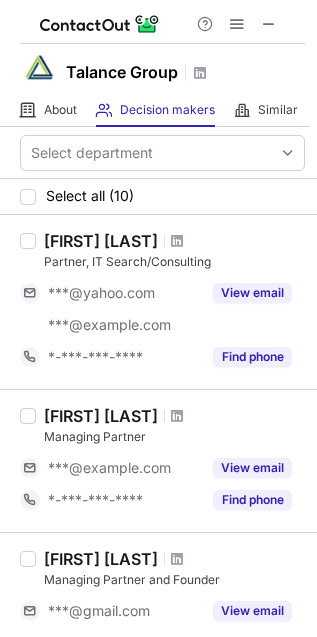 scroll, scrollTop: 0, scrollLeft: 0, axis: both 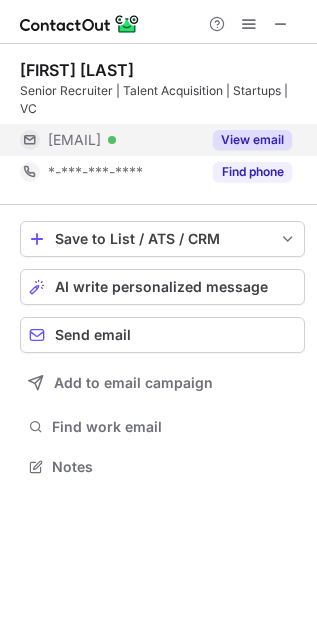 click on "View email" at bounding box center [252, 140] 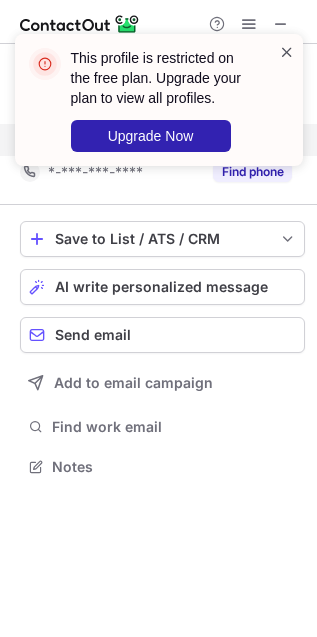 click at bounding box center [287, 52] 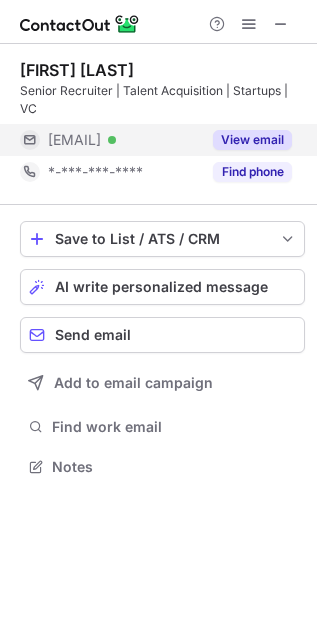 click on "This profile is restricted on the free plan. Upgrade your plan to view all profiles. Upgrade Now" at bounding box center [159, 100] 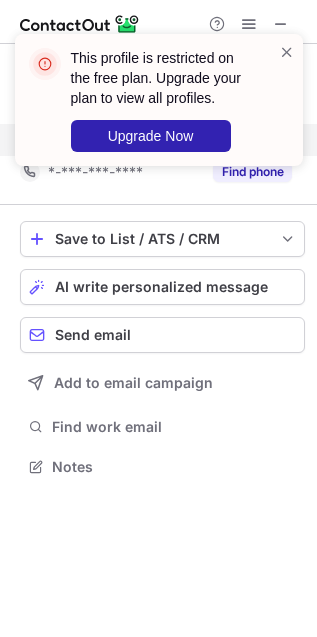 click at bounding box center [287, 100] 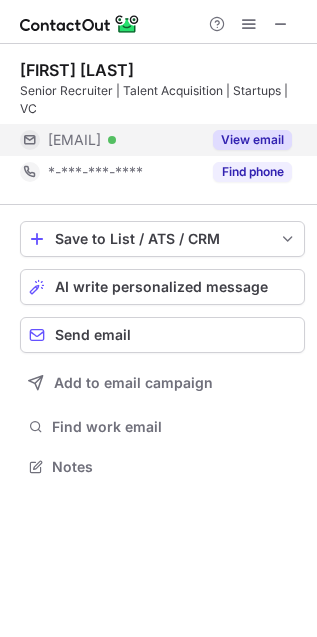 click at bounding box center (287, 52) 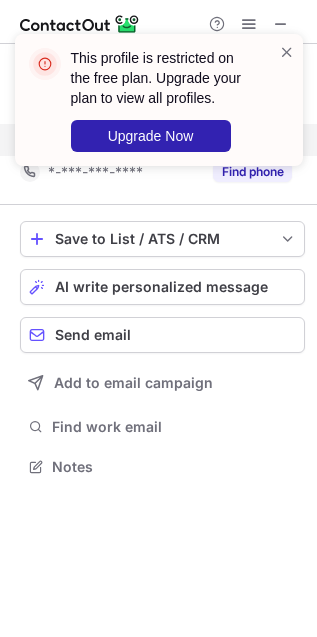 click on "This profile is restricted on the free plan. Upgrade your plan to view all profiles. Upgrade Now" at bounding box center (151, 100) 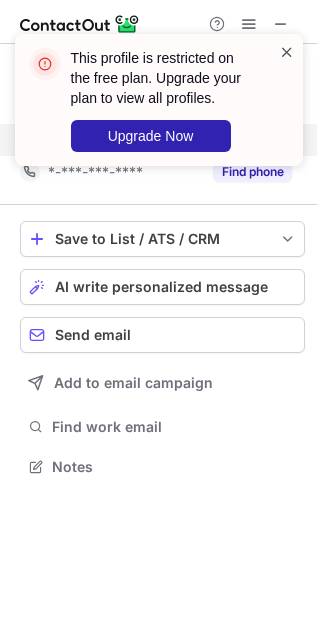 click at bounding box center (287, 52) 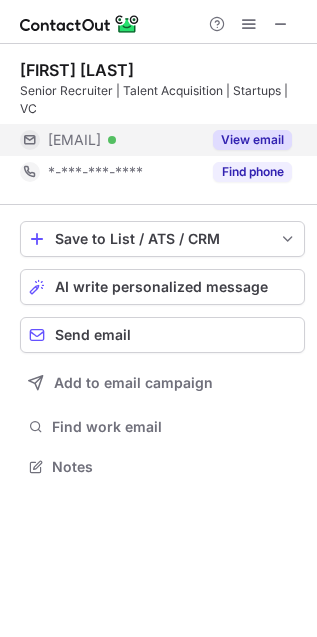 click on "This profile is restricted on the free plan. Upgrade your plan to view all profiles. Upgrade Now" at bounding box center (159, 108) 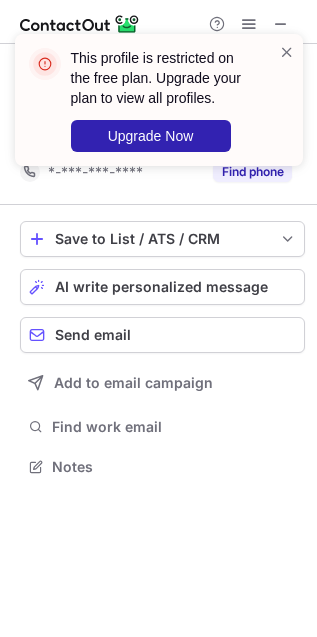copy on "@uconn.edu" 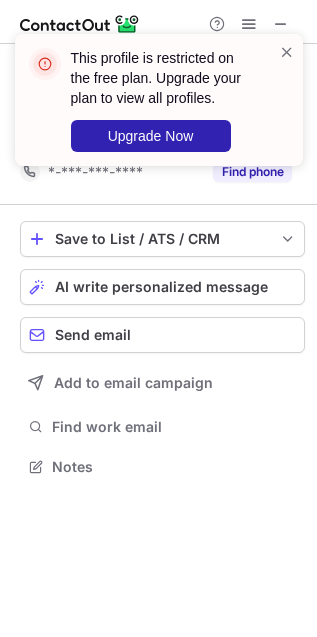 click on "This profile is restricted on the free plan. Upgrade your plan to view all profiles. Upgrade Now" at bounding box center (159, 108) 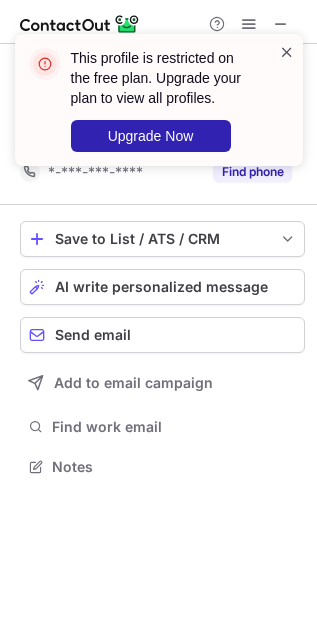 click at bounding box center [287, 52] 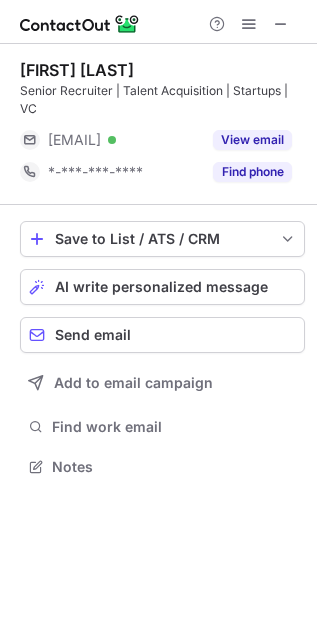 click at bounding box center [287, 52] 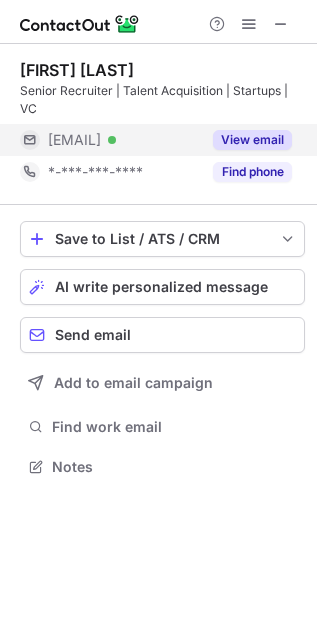 copy on "@uconn.edu" 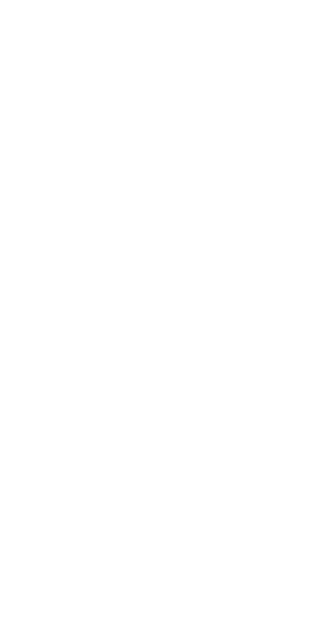 scroll, scrollTop: 0, scrollLeft: 0, axis: both 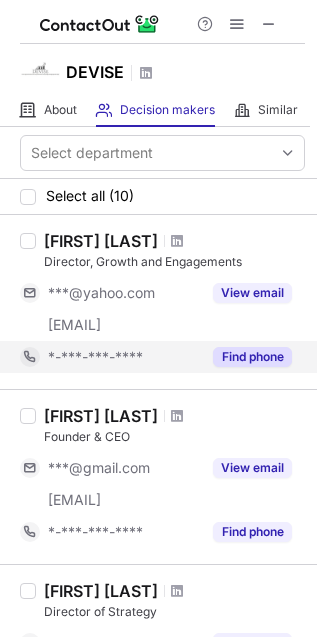 click on "Find phone" at bounding box center (252, 357) 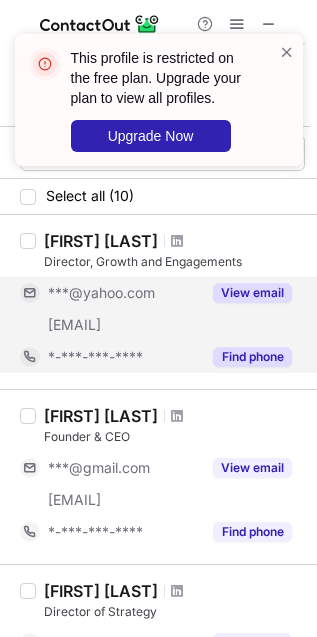 click on "View email" at bounding box center [252, 293] 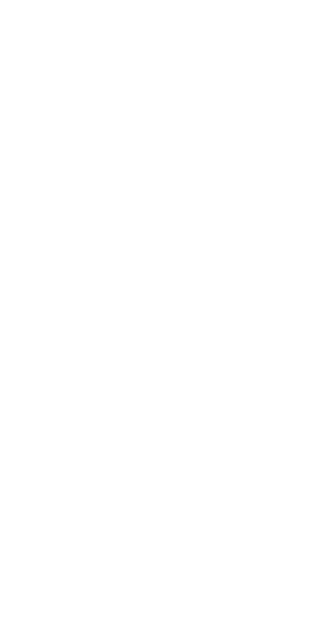 scroll, scrollTop: 0, scrollLeft: 0, axis: both 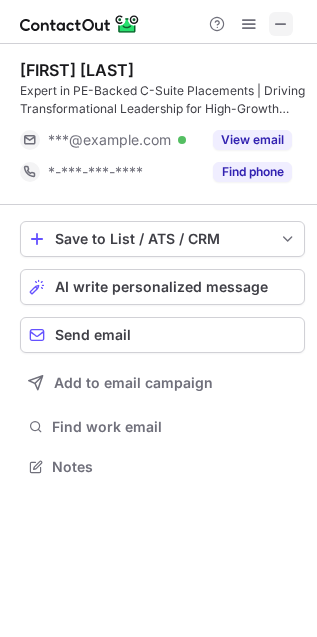 click at bounding box center [281, 24] 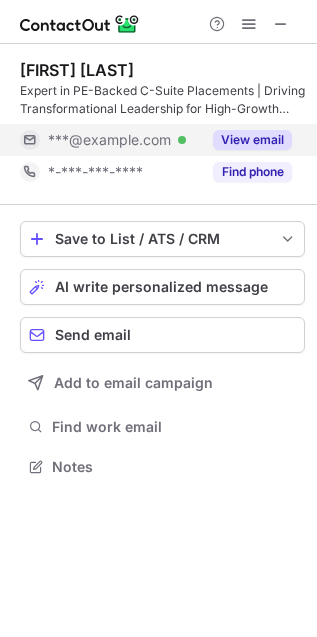 click on "View email" at bounding box center [252, 140] 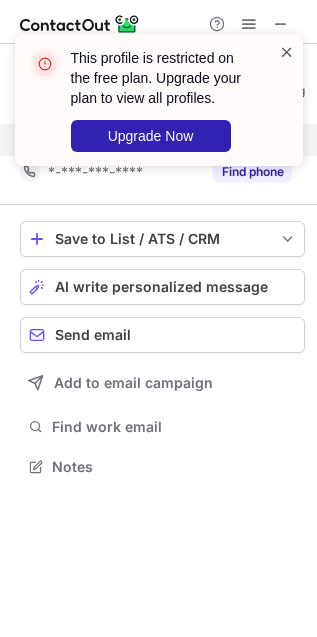 click at bounding box center (287, 52) 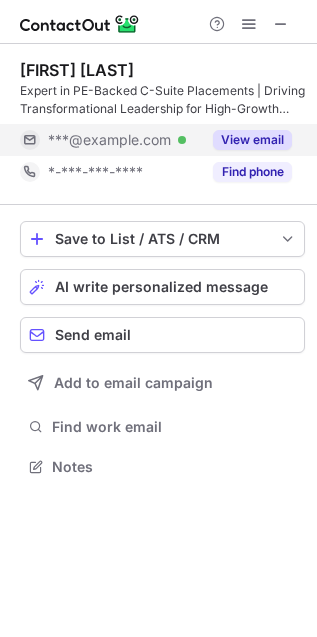 click on "Find phone" at bounding box center [252, 172] 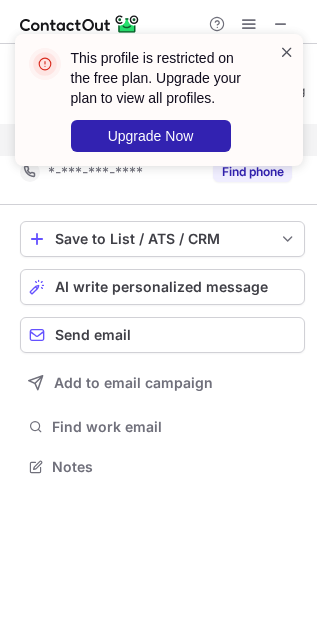 click at bounding box center (287, 52) 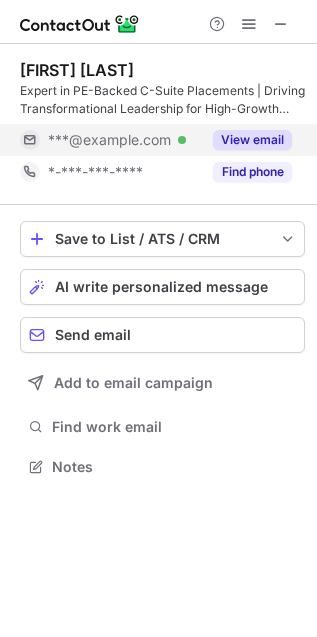 click at bounding box center [287, 52] 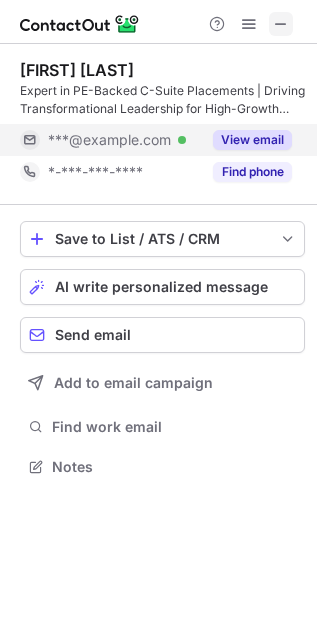 click at bounding box center [281, 24] 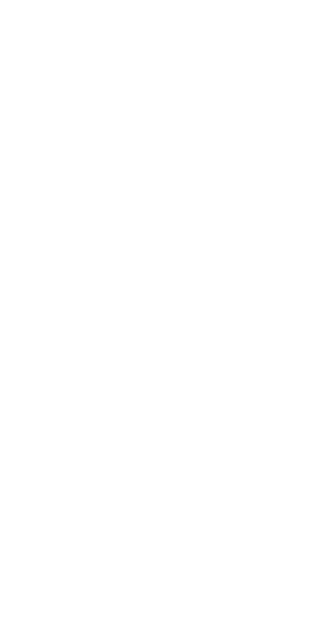 scroll, scrollTop: 0, scrollLeft: 0, axis: both 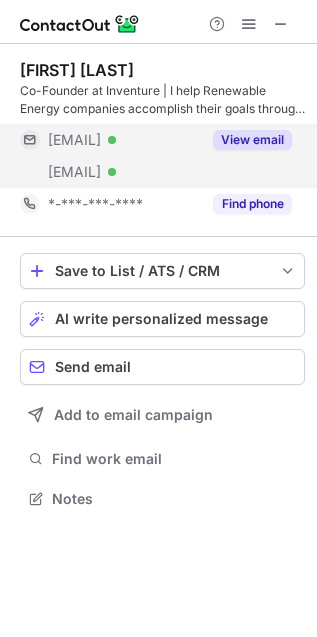 click on "View email" at bounding box center [252, 140] 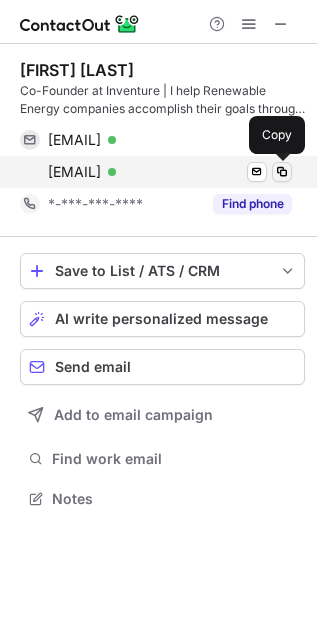 click at bounding box center [282, 172] 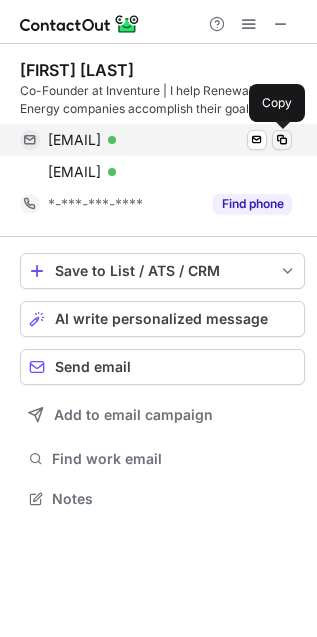 click at bounding box center [282, 140] 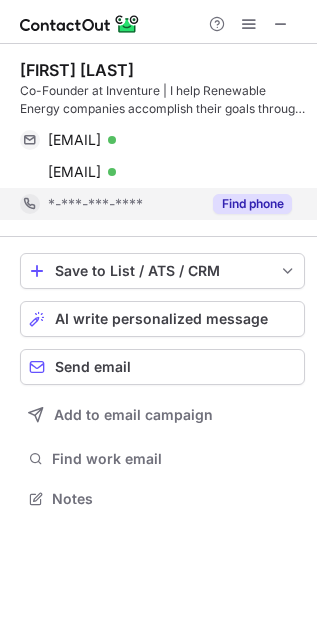 click on "Find phone" at bounding box center [252, 204] 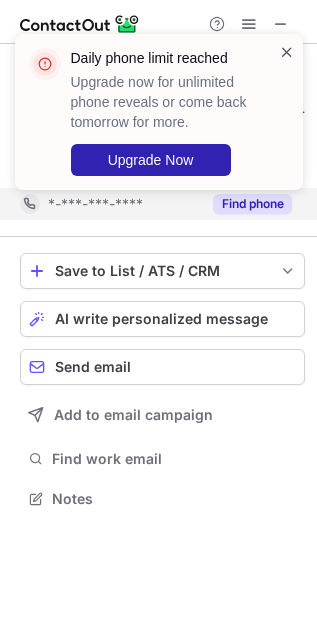click at bounding box center (287, 52) 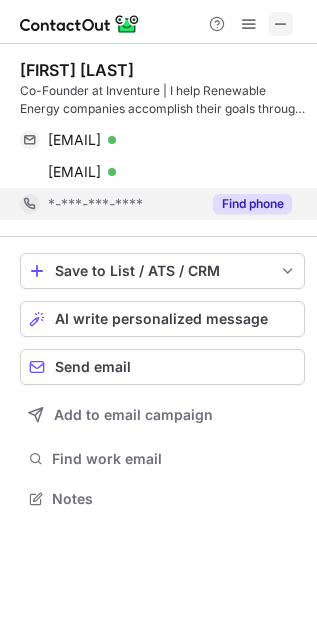 click at bounding box center [281, 24] 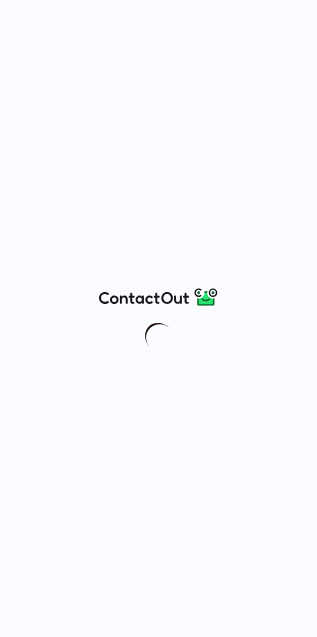 scroll, scrollTop: 0, scrollLeft: 0, axis: both 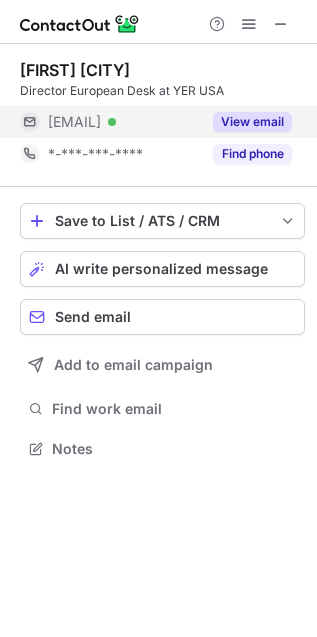 click on "View email" at bounding box center [252, 122] 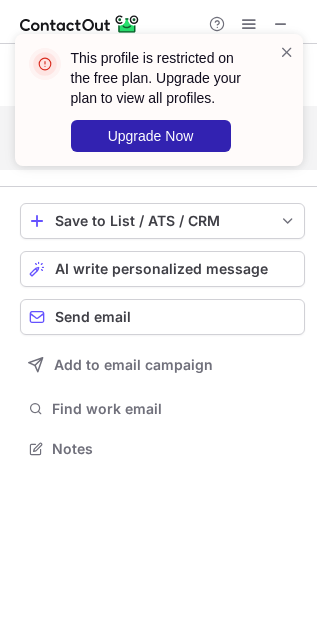 click on "This profile is restricted on the free plan. Upgrade your plan to view all profiles. Upgrade Now" at bounding box center (159, 108) 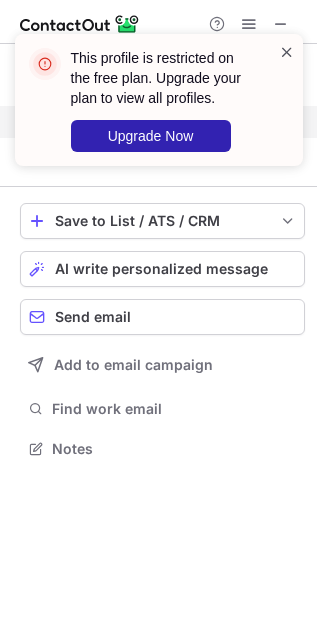 click at bounding box center (287, 52) 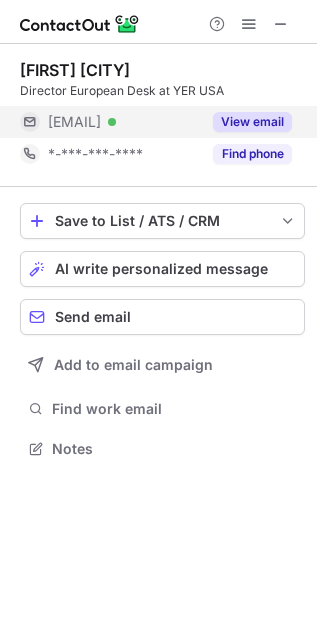 click on "This profile is restricted on the free plan. Upgrade your plan to view all profiles. Upgrade Now Caroline Ottawa Director European Desk at YER USA ***@yer.com Verified View email *-***-***-**** Find phone Save to List / ATS / CRM List Select Lever Connect Greenhouse Connect Salesforce Connect Hubspot Connect Bullhorn Connect Zapier (100+ Applications) Connect Request a new integration AI write personalized message Send email Add to email campaign Find work email Notes" at bounding box center [158, 318] 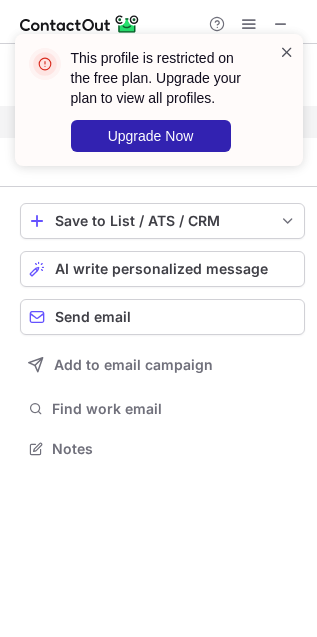 click at bounding box center (287, 52) 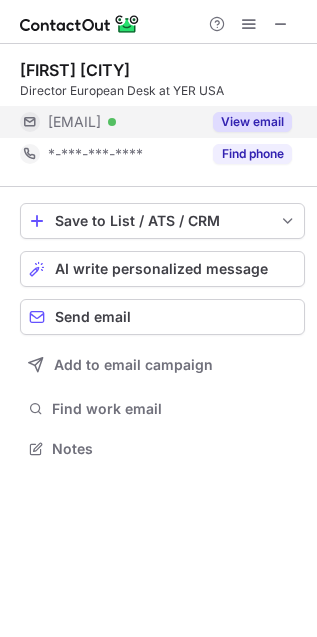 click at bounding box center [287, 52] 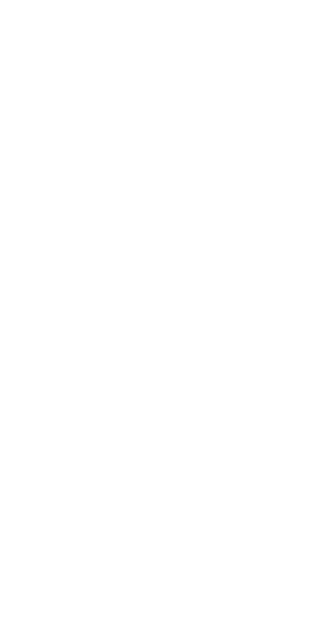 scroll, scrollTop: 0, scrollLeft: 0, axis: both 